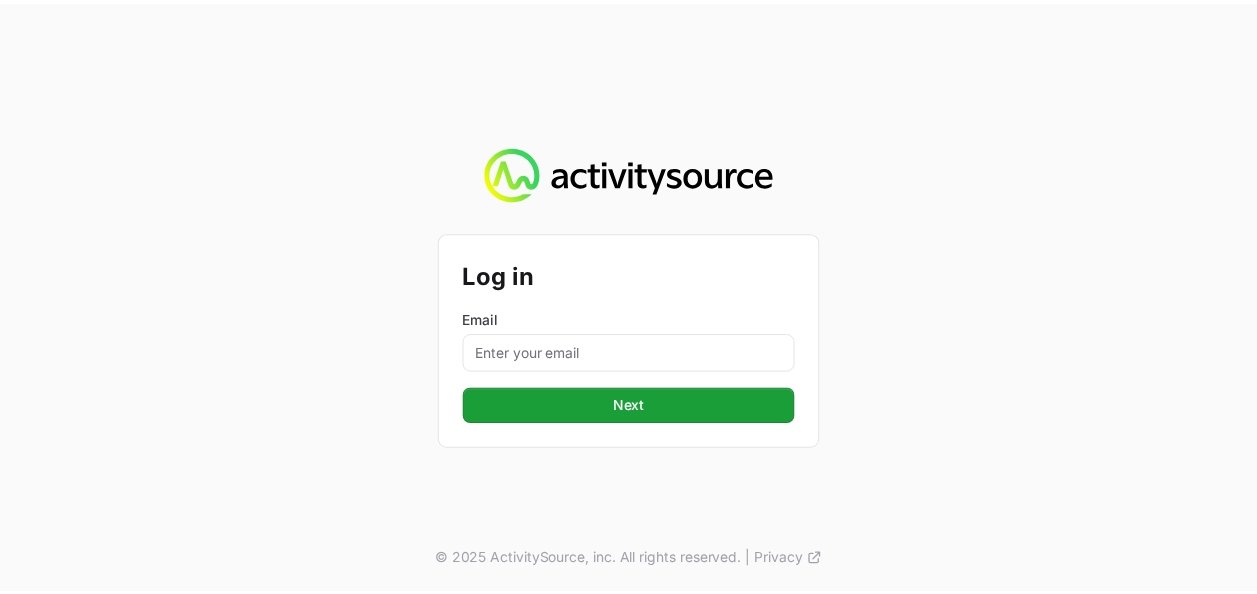 scroll, scrollTop: 0, scrollLeft: 0, axis: both 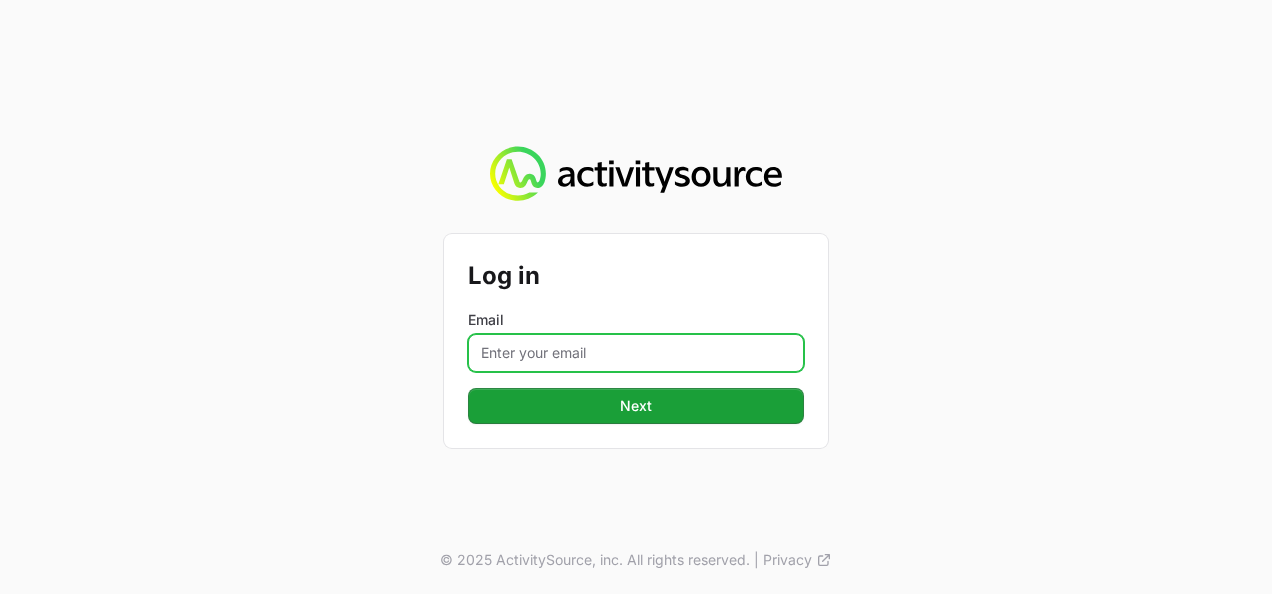 click on "Email" 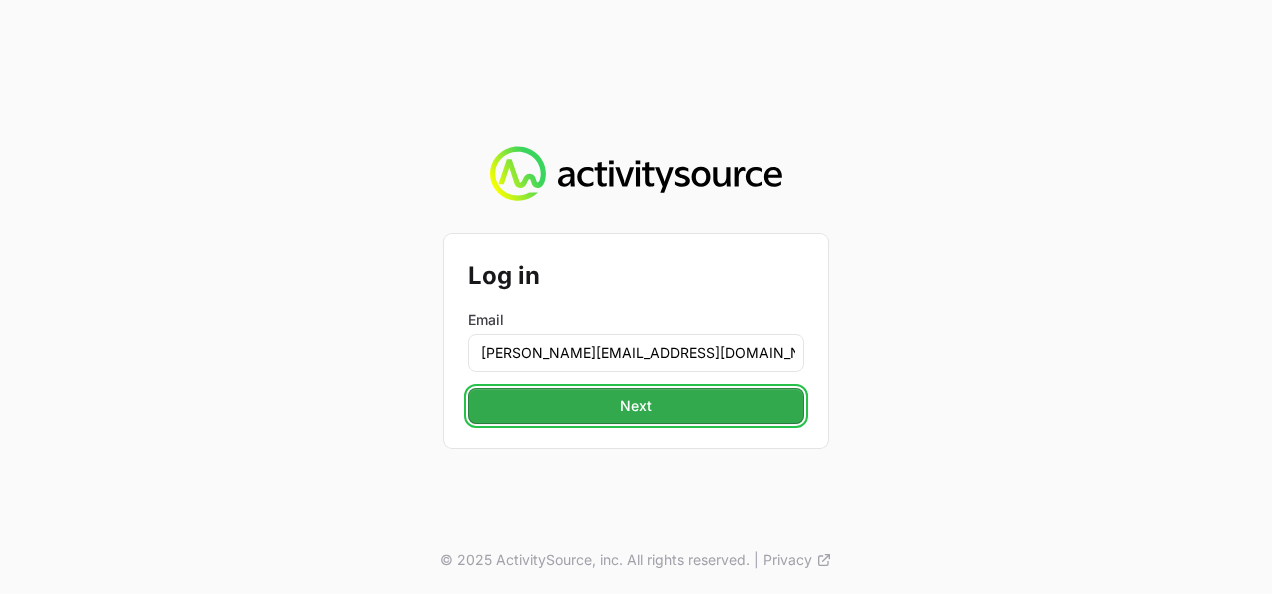 click on "Next" 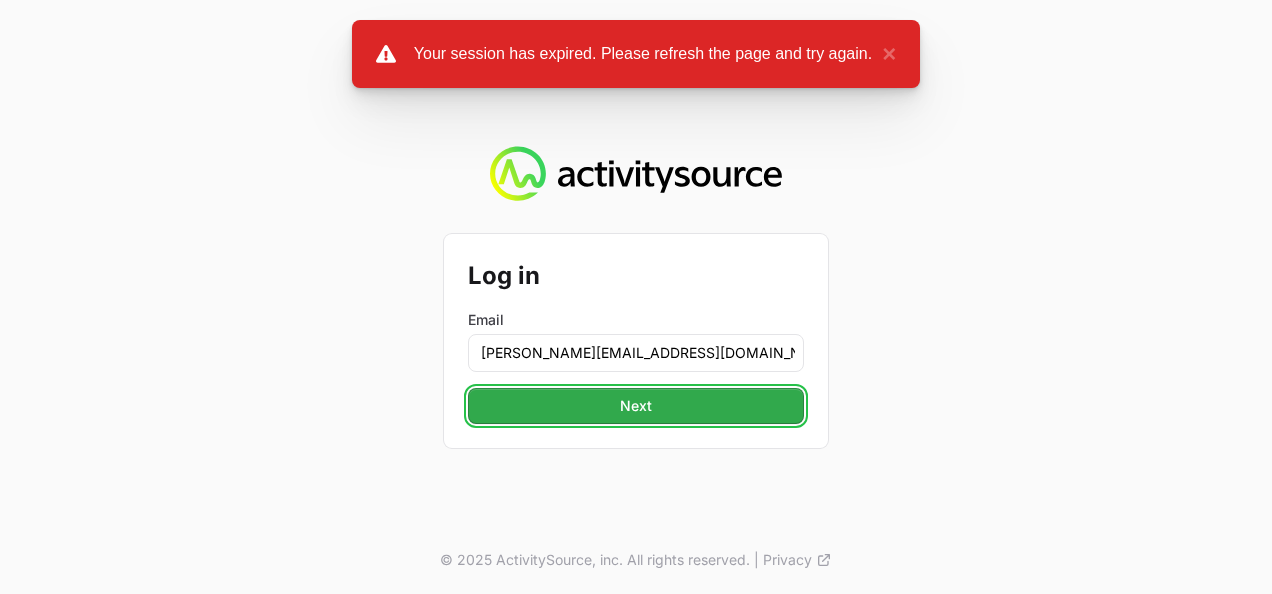 click on "Next" 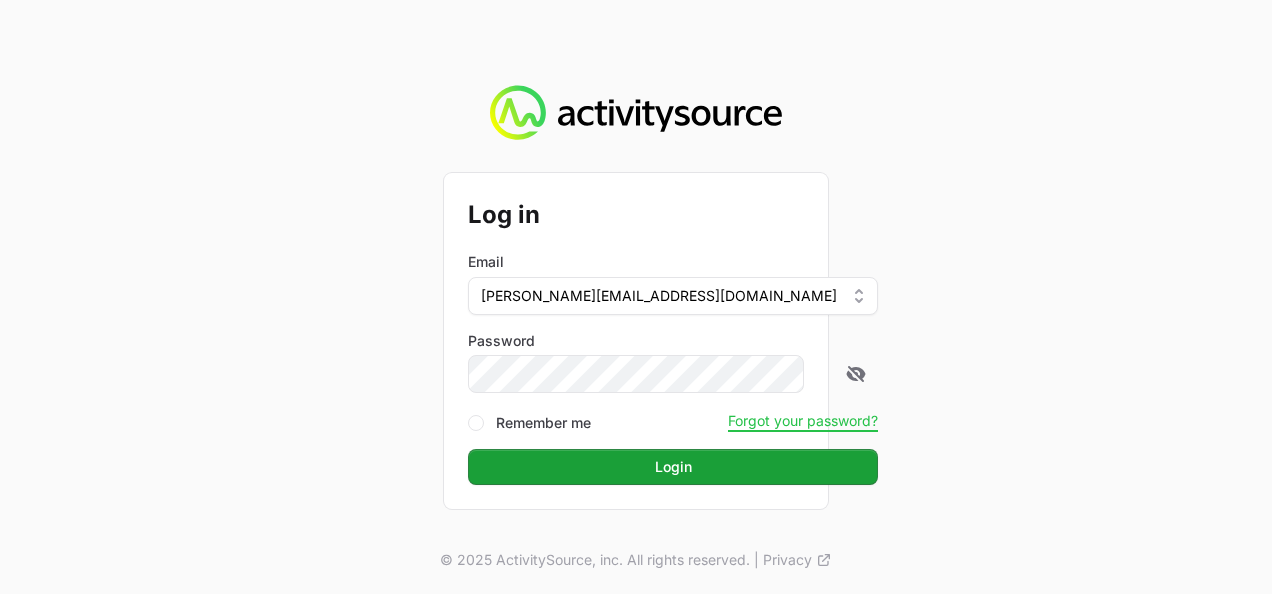 click on "Login" 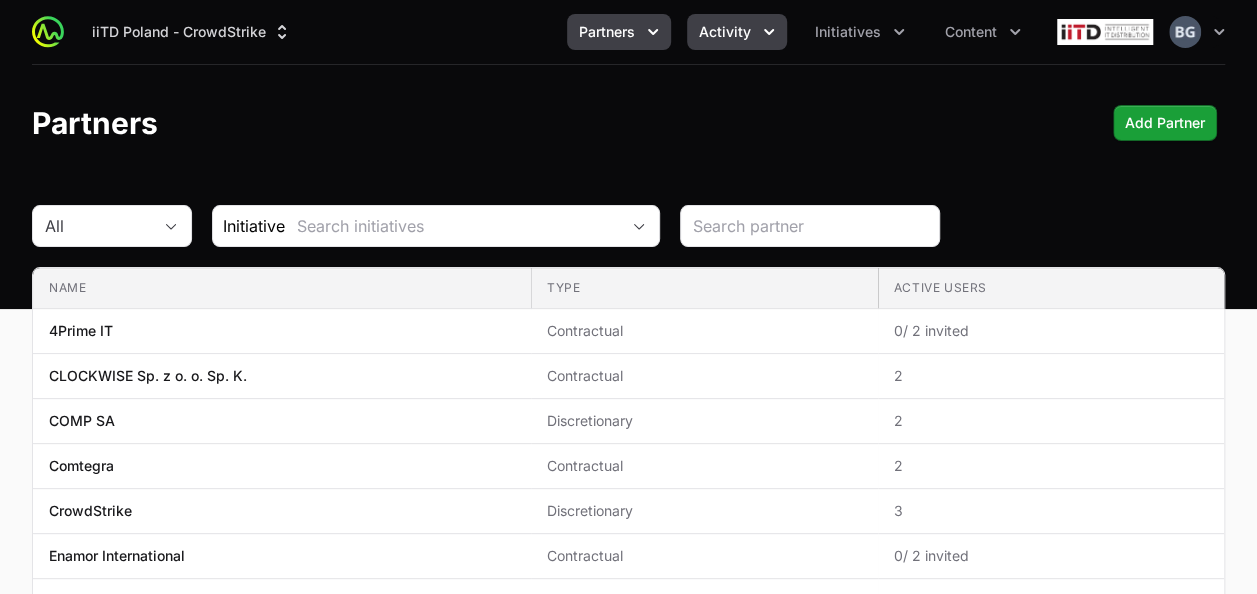 click on "Activity" 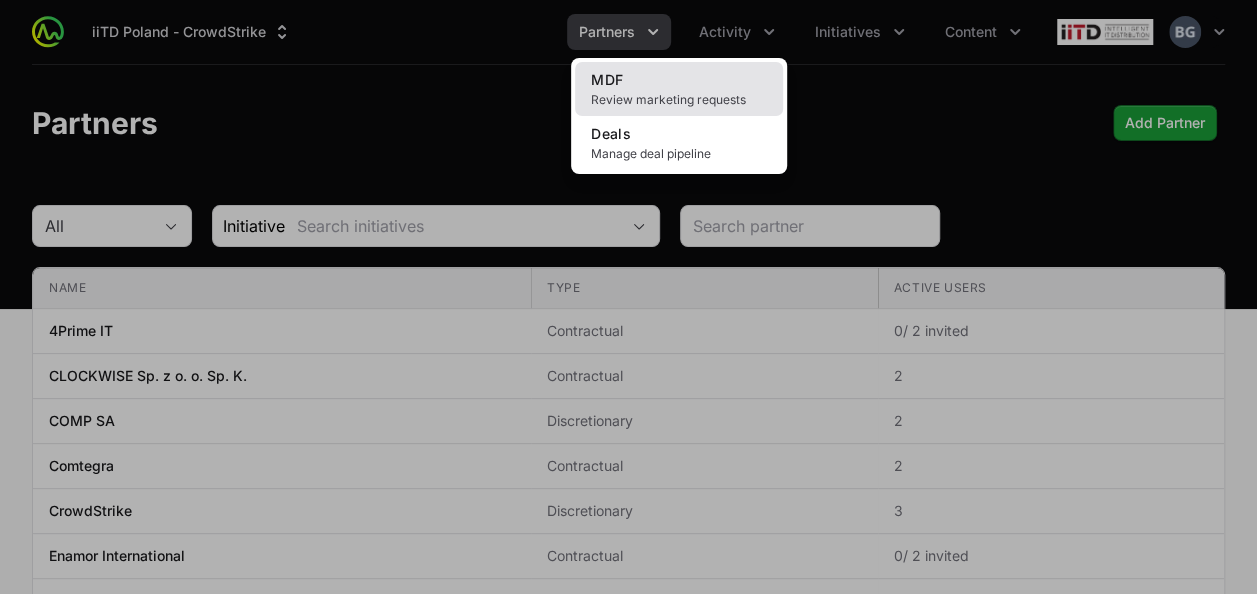 click on "Review marketing requests" 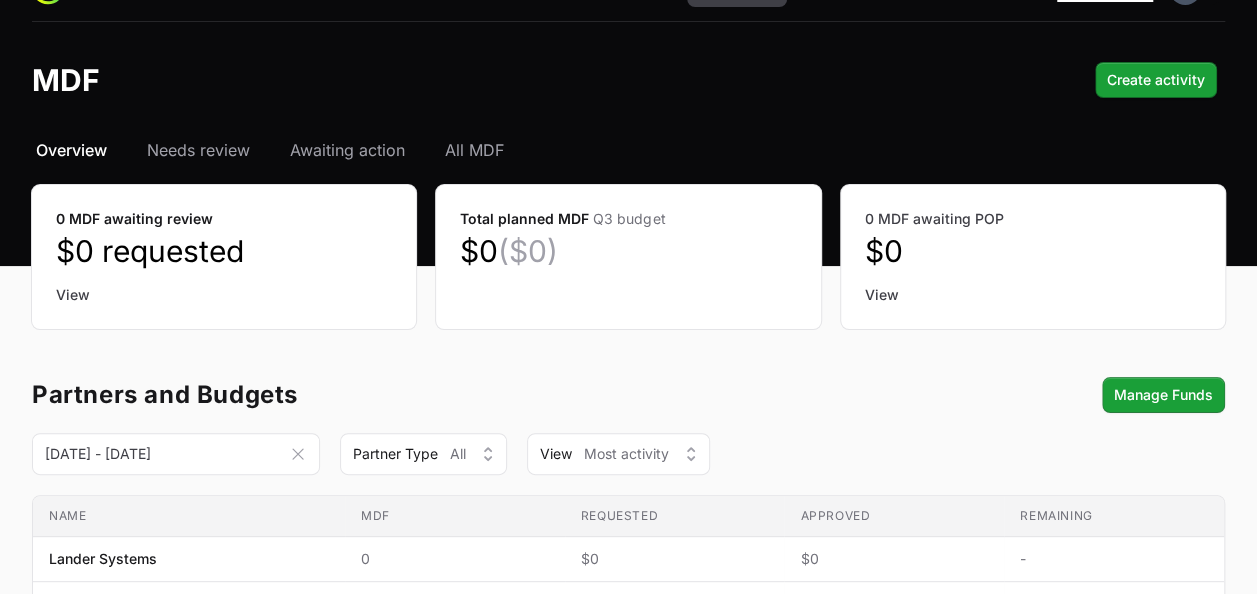 scroll, scrollTop: 0, scrollLeft: 0, axis: both 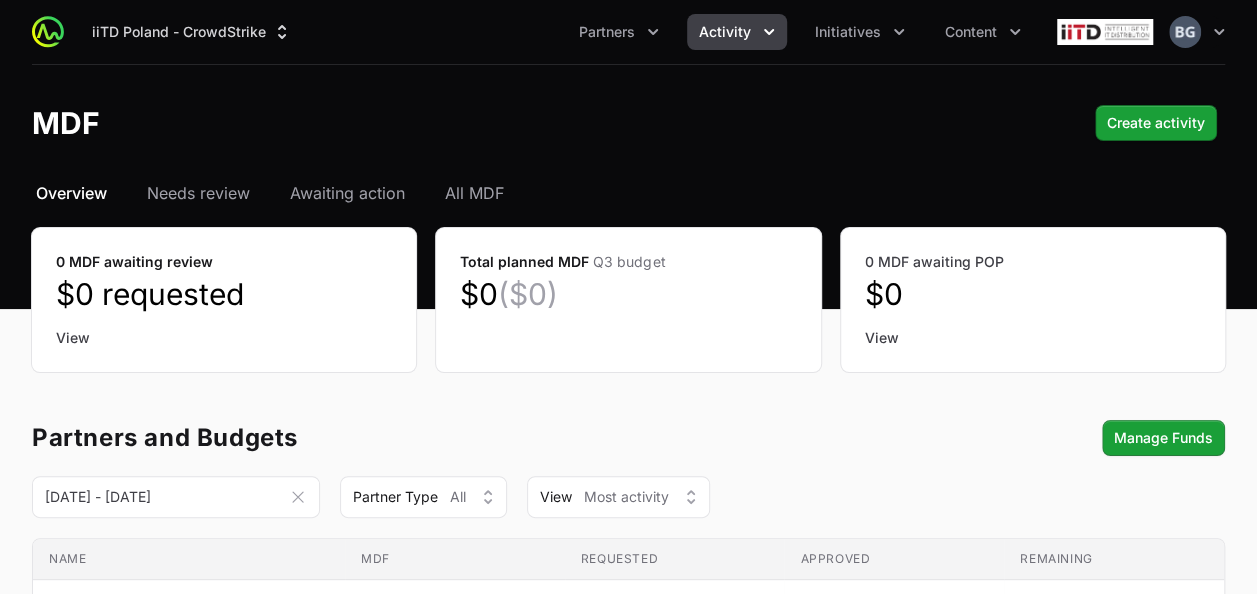 click on "Activity" 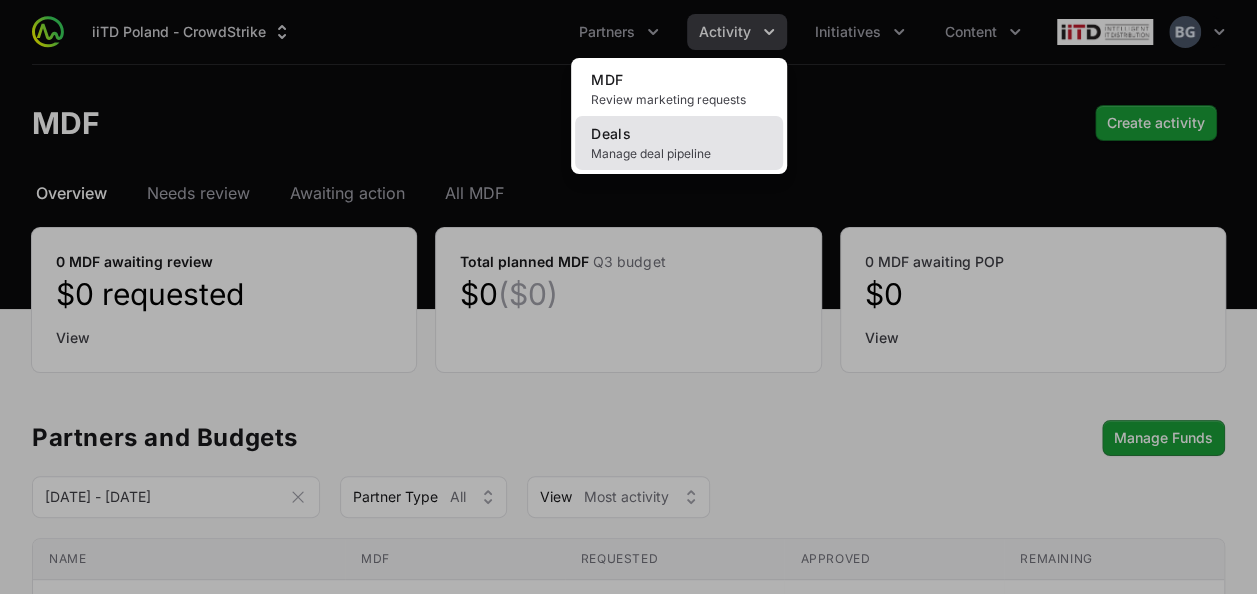 click on "Manage deal pipeline" 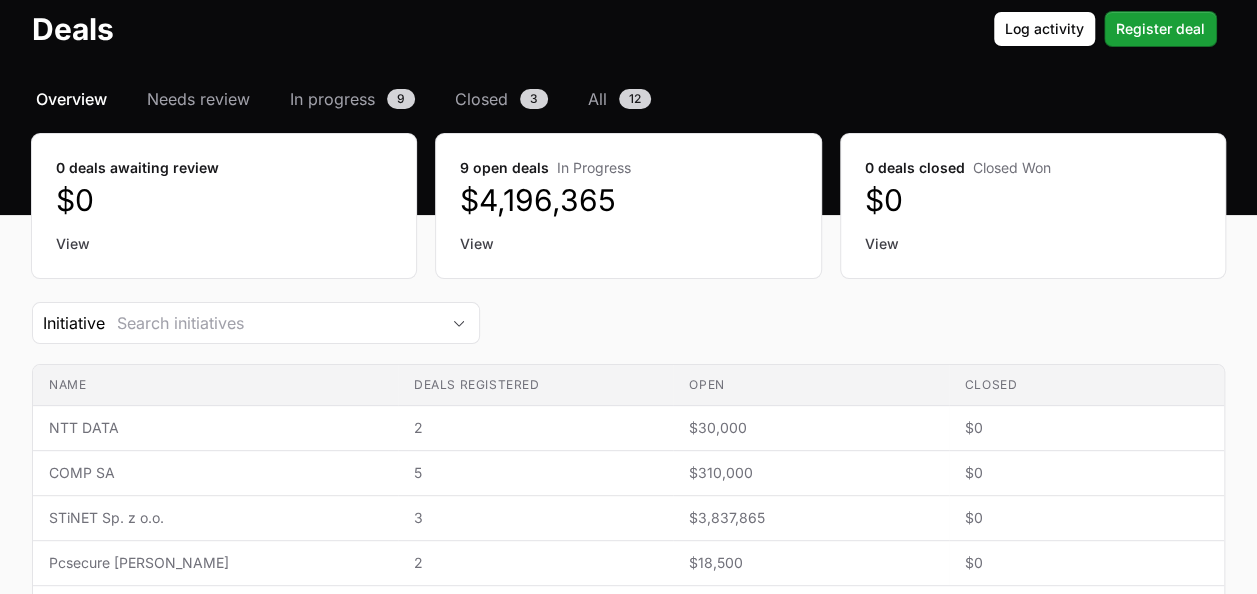 scroll, scrollTop: 0, scrollLeft: 0, axis: both 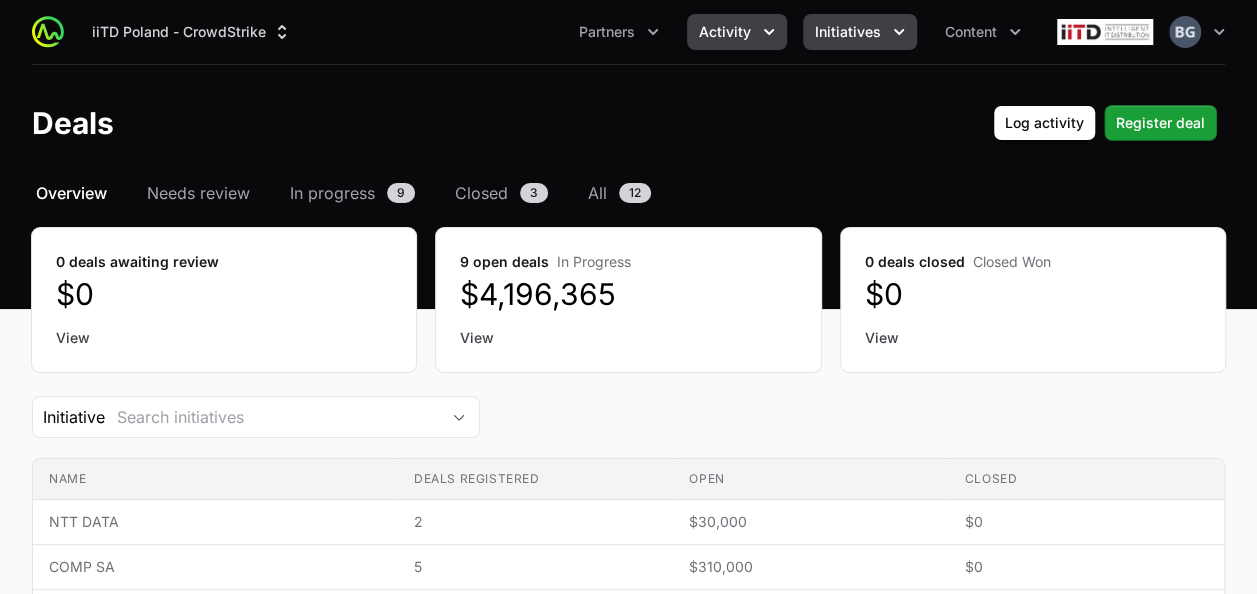click on "Initiatives" 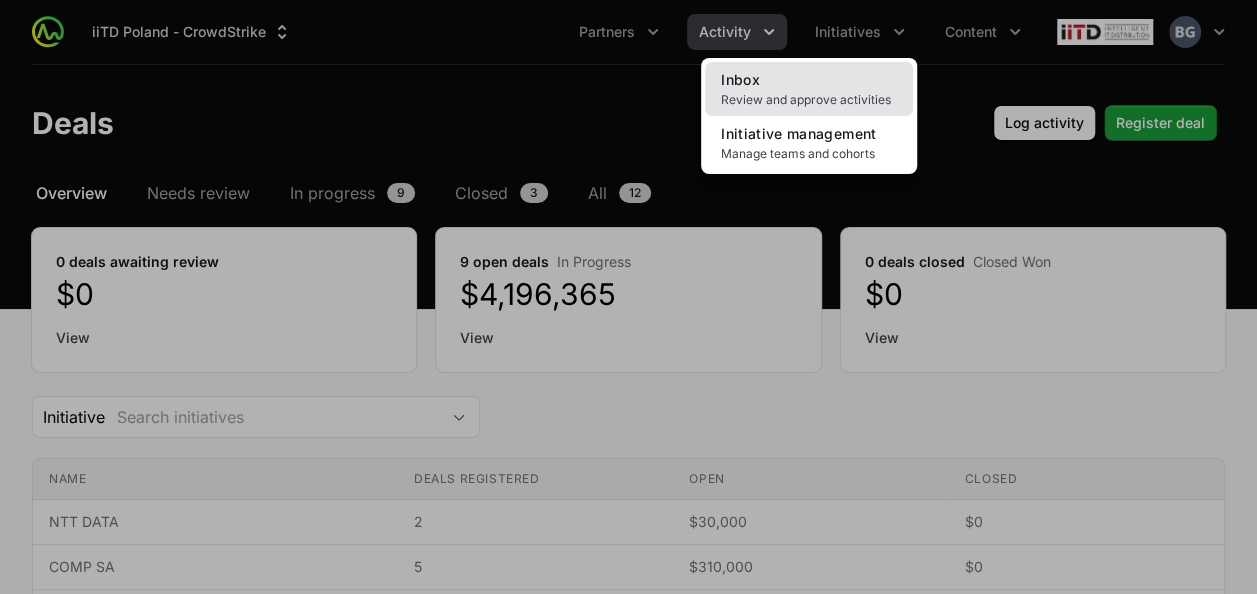 click on "Review and approve activities" 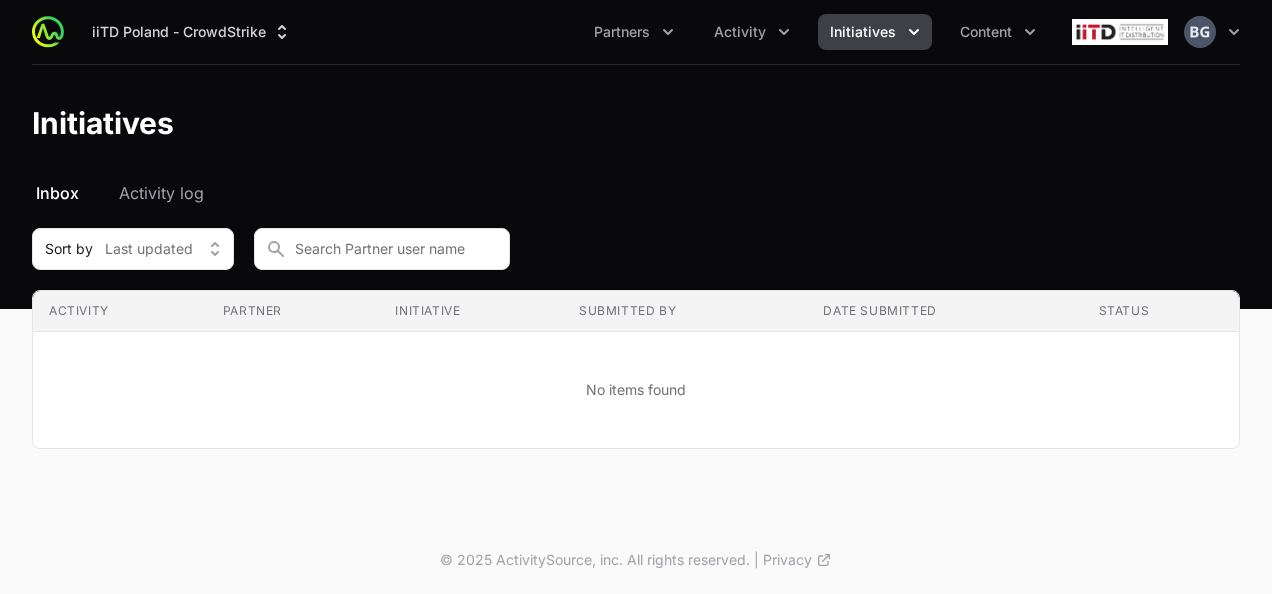 click on "Initiatives" 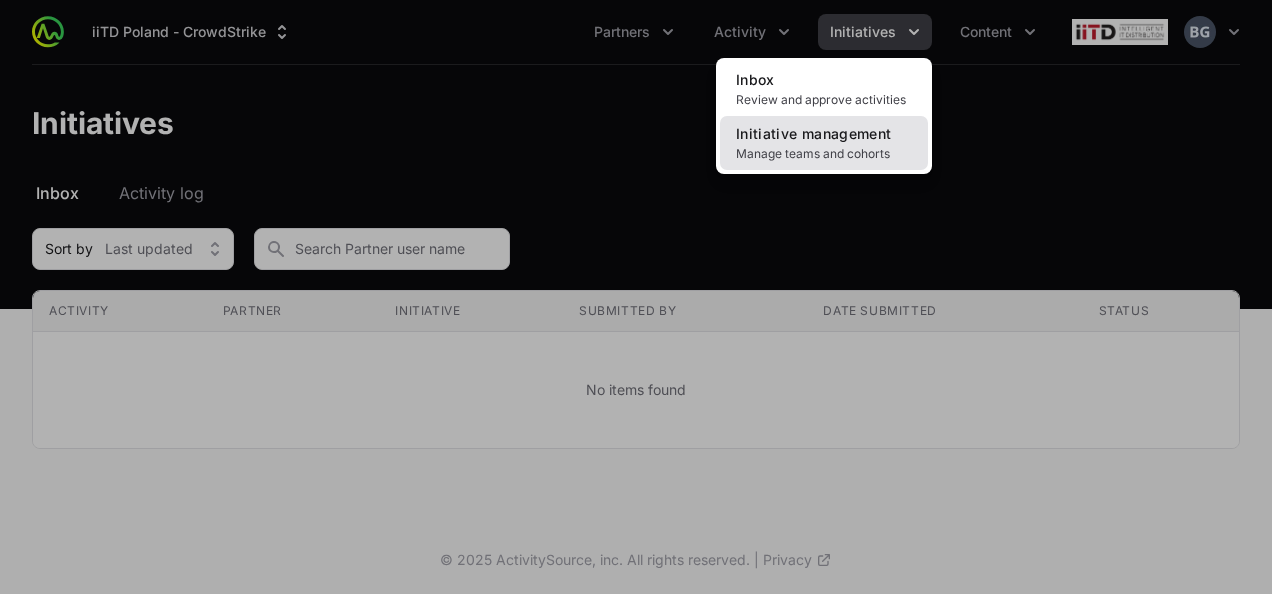 click on "Initiative management" 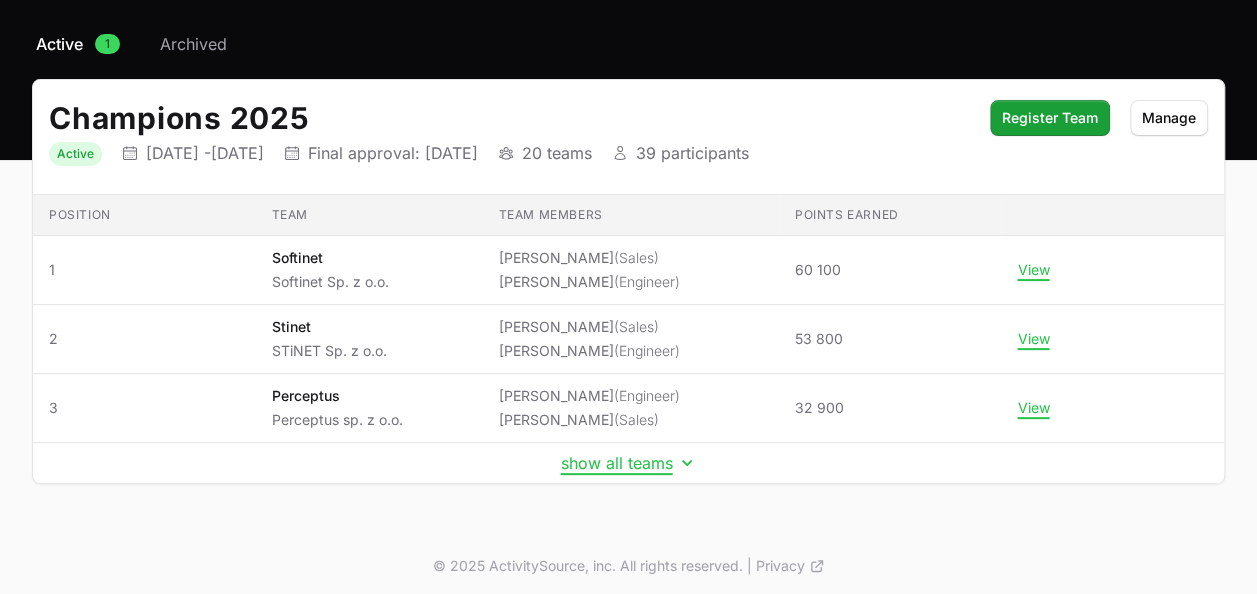 scroll, scrollTop: 152, scrollLeft: 0, axis: vertical 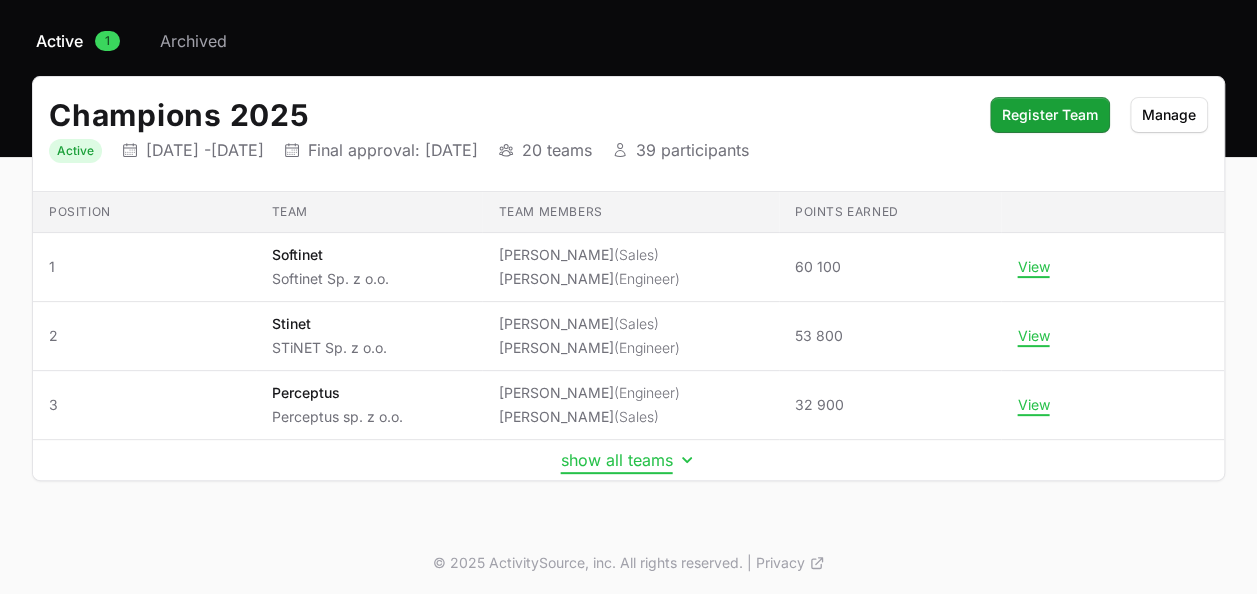 click on "show all teams" 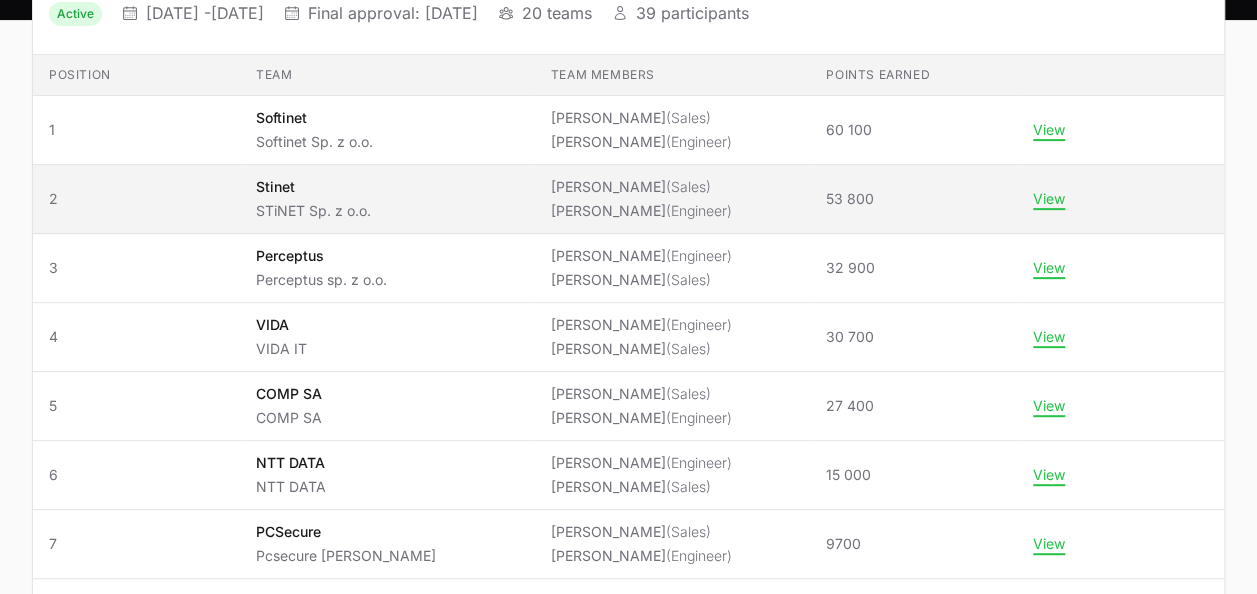 scroll, scrollTop: 0, scrollLeft: 0, axis: both 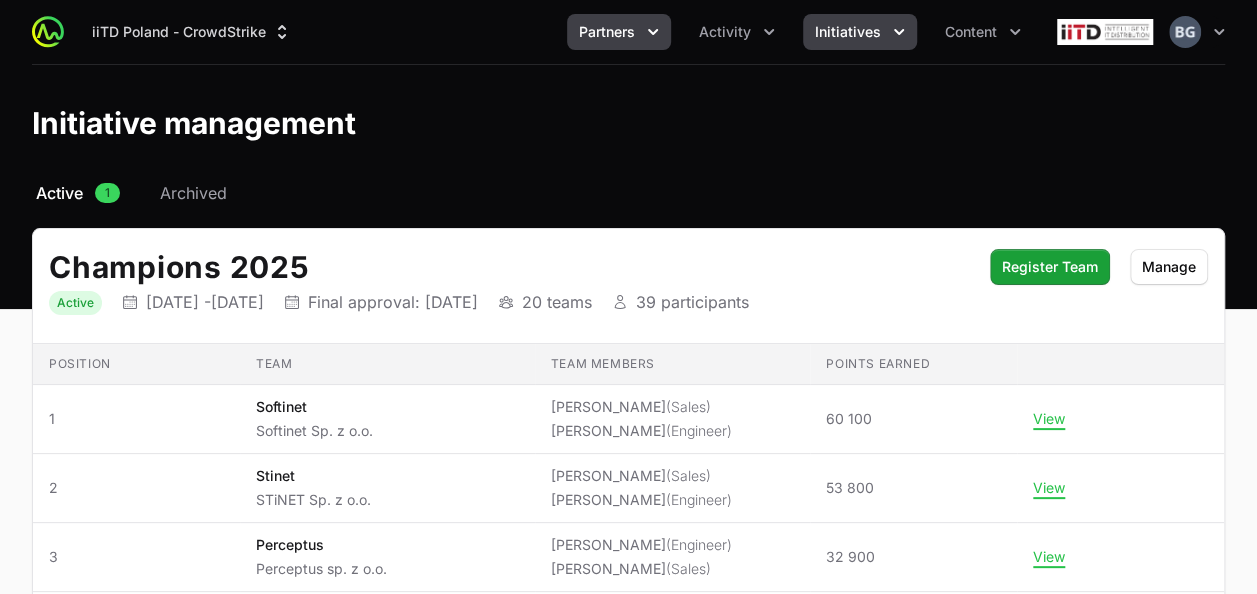 click 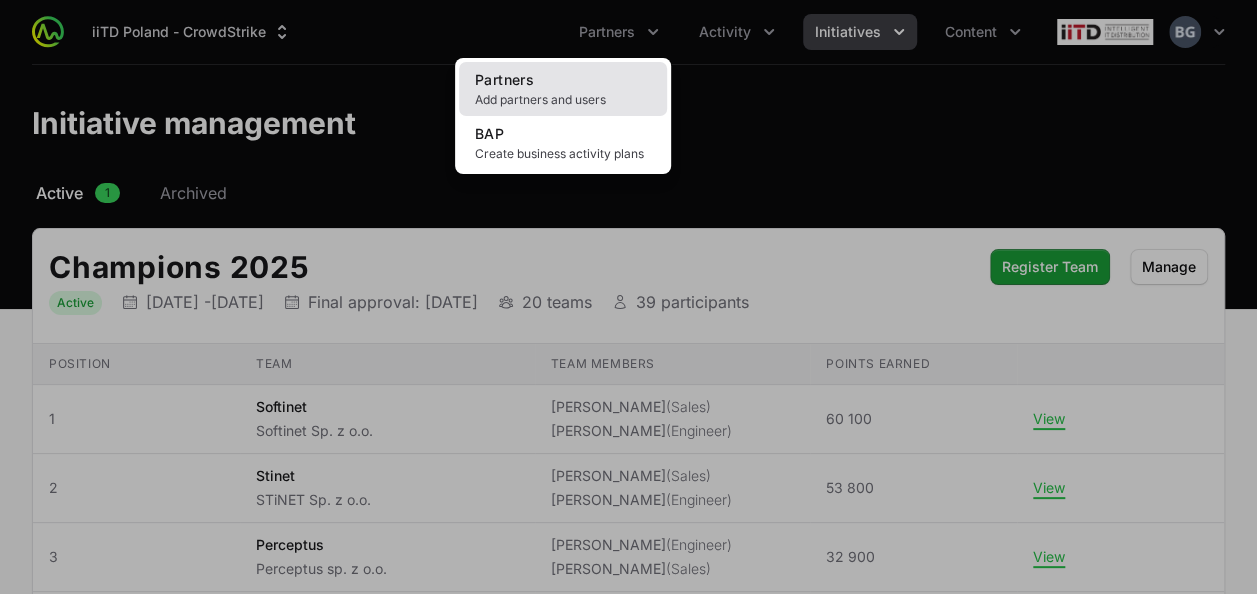 click on "Partners Add partners and users" 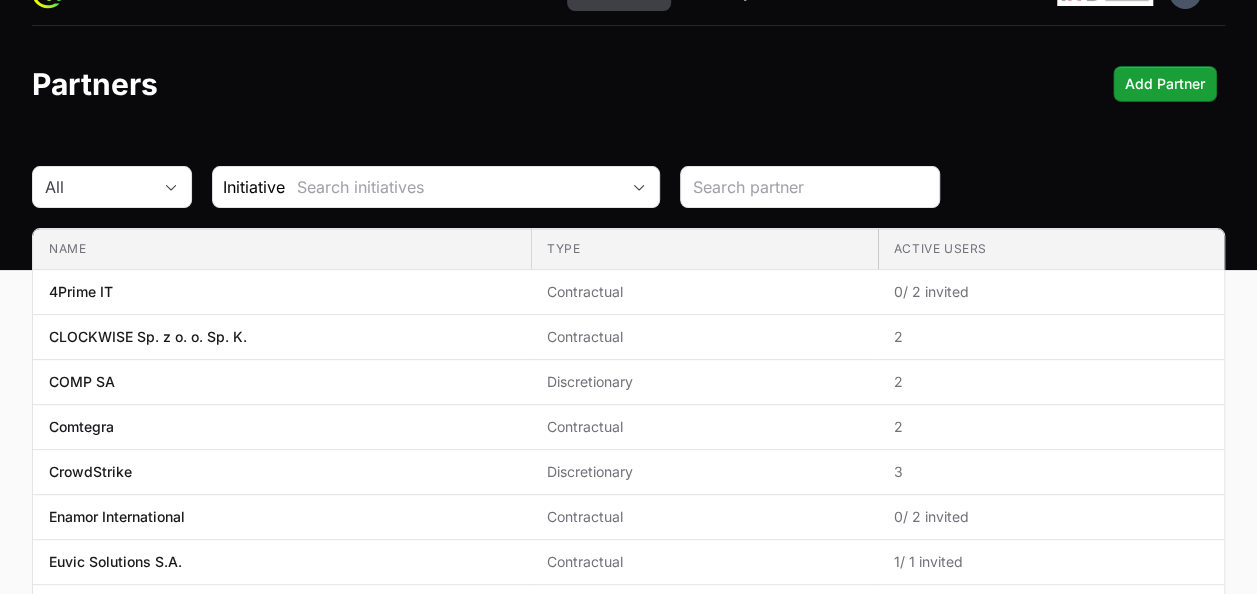scroll, scrollTop: 0, scrollLeft: 0, axis: both 